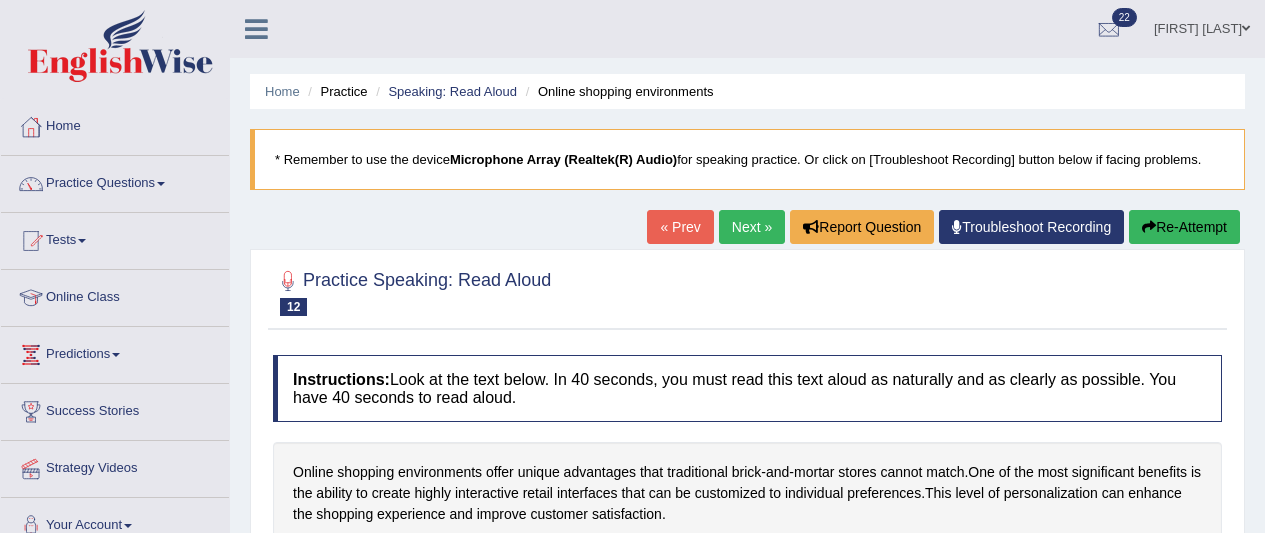 scroll, scrollTop: 200, scrollLeft: 0, axis: vertical 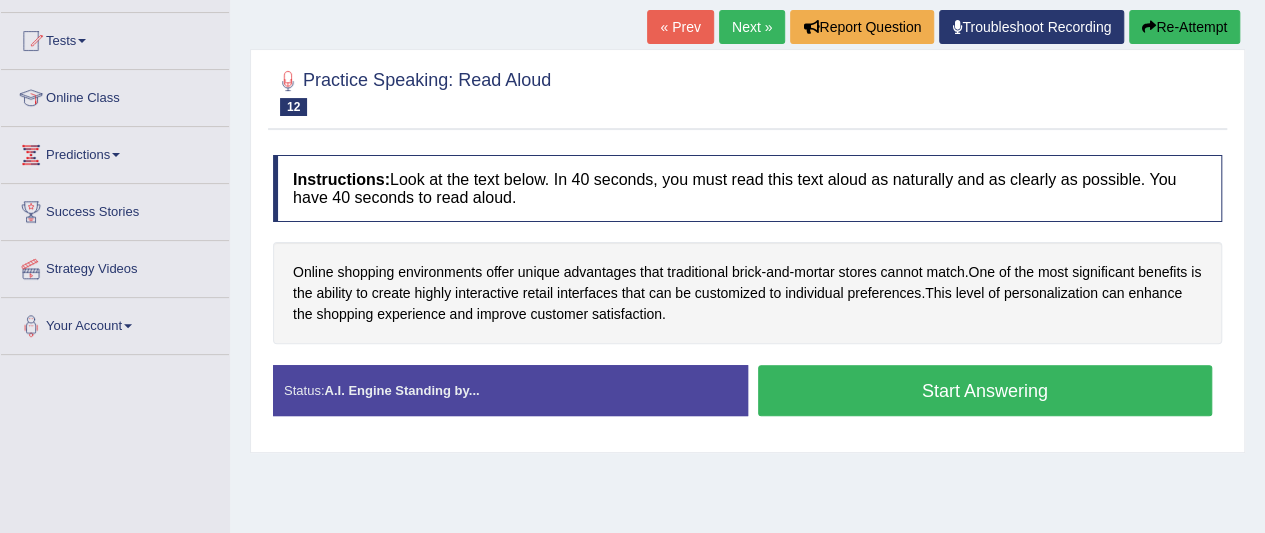 click on "Start Answering" at bounding box center (985, 390) 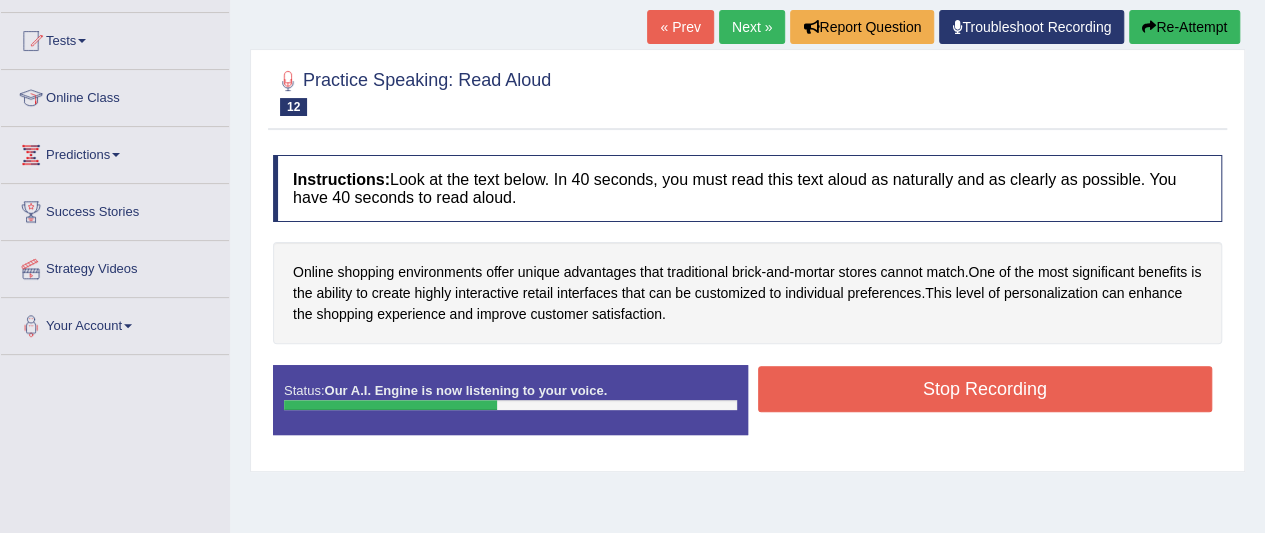 click on "Stop Recording" at bounding box center (985, 389) 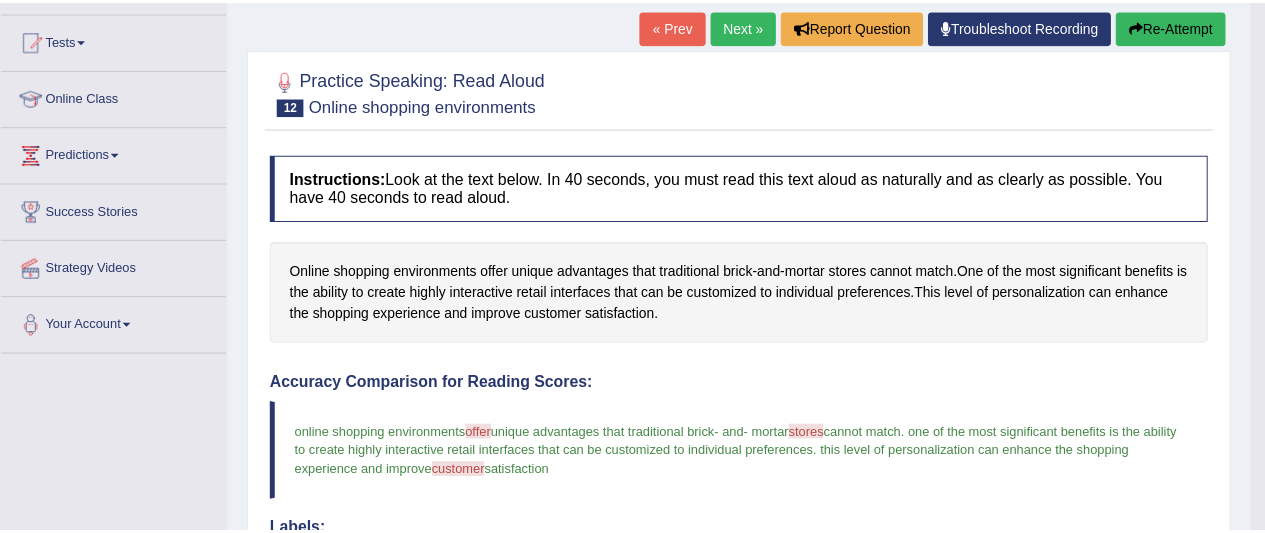 scroll, scrollTop: 300, scrollLeft: 0, axis: vertical 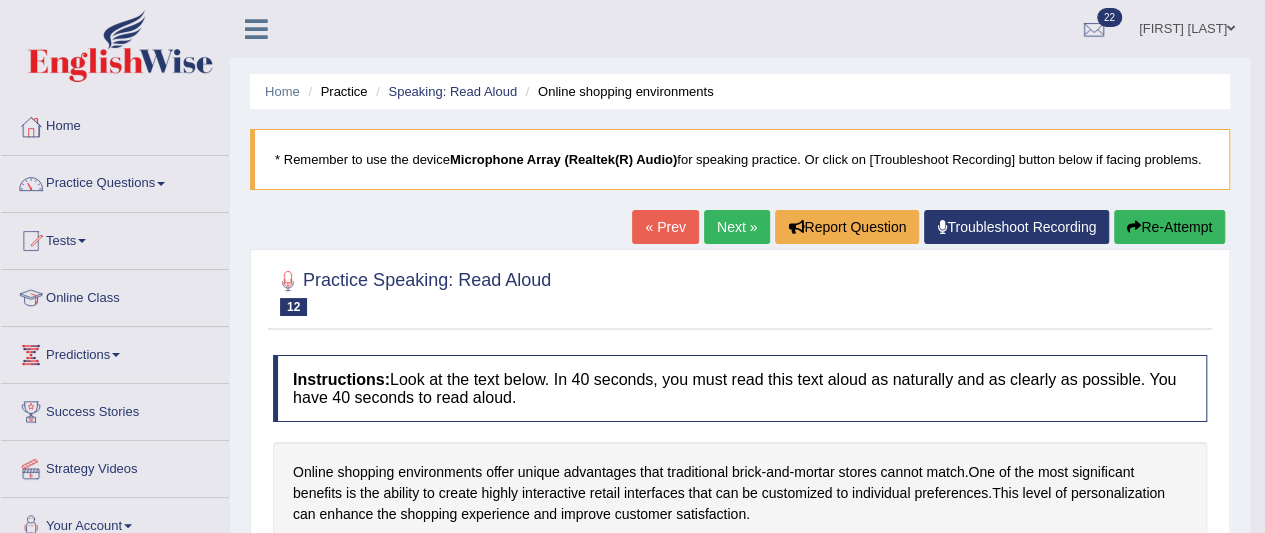 click on "Next »" at bounding box center [737, 227] 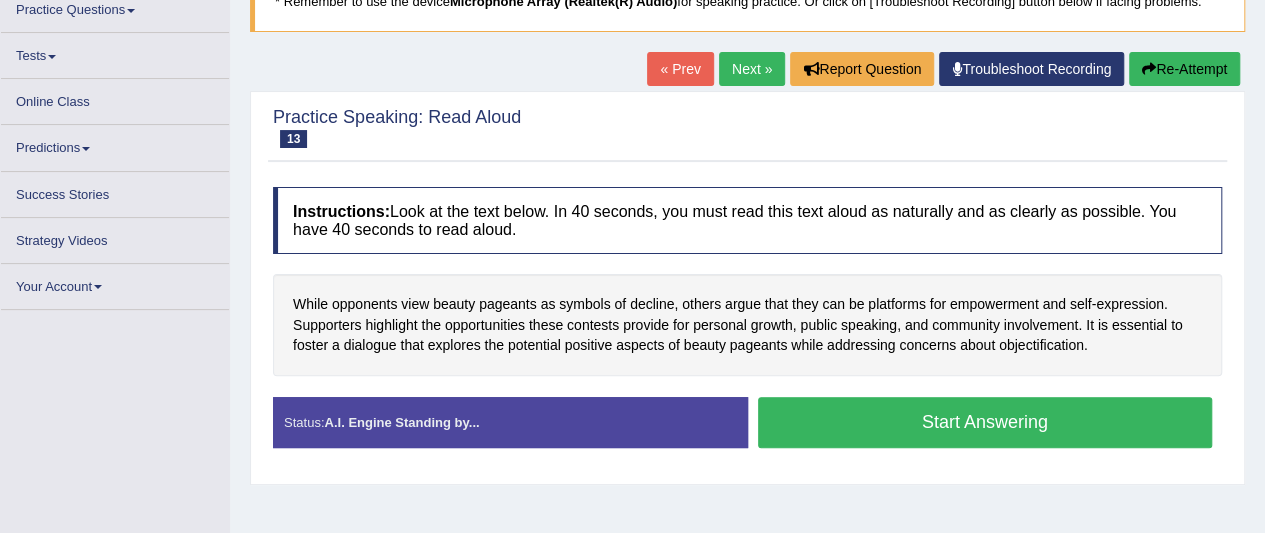 scroll, scrollTop: 0, scrollLeft: 0, axis: both 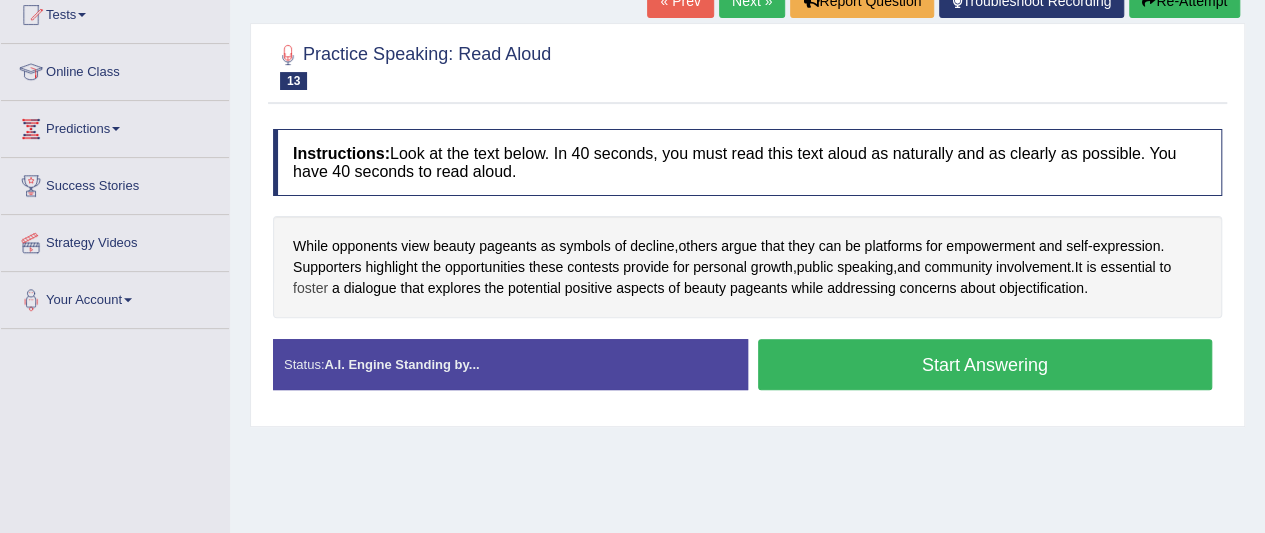 click on "foster" at bounding box center [310, 288] 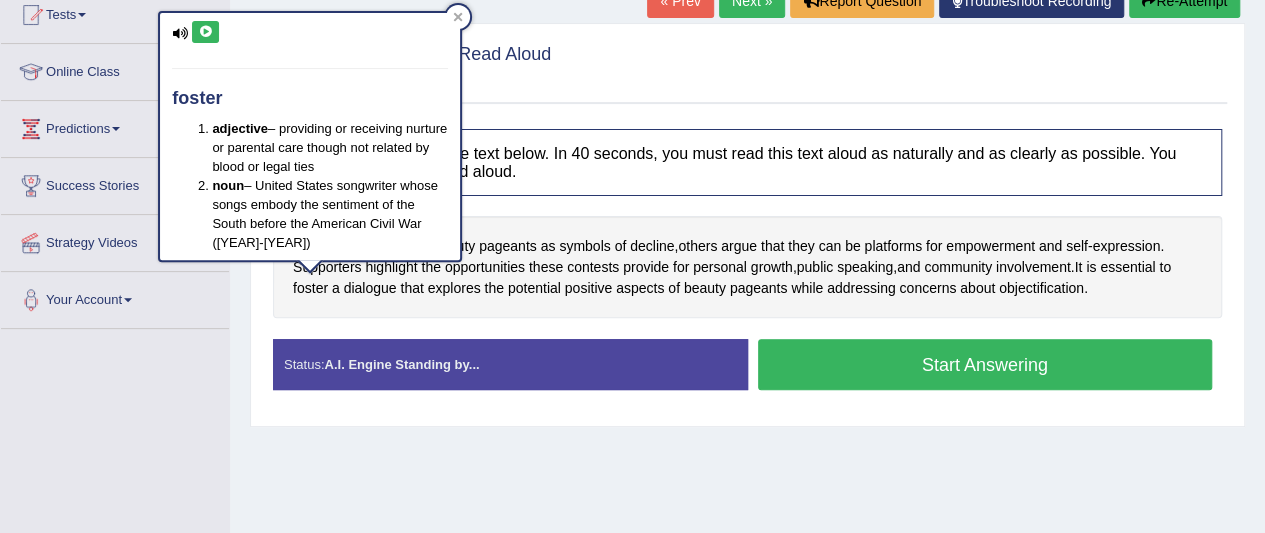 click at bounding box center (205, 32) 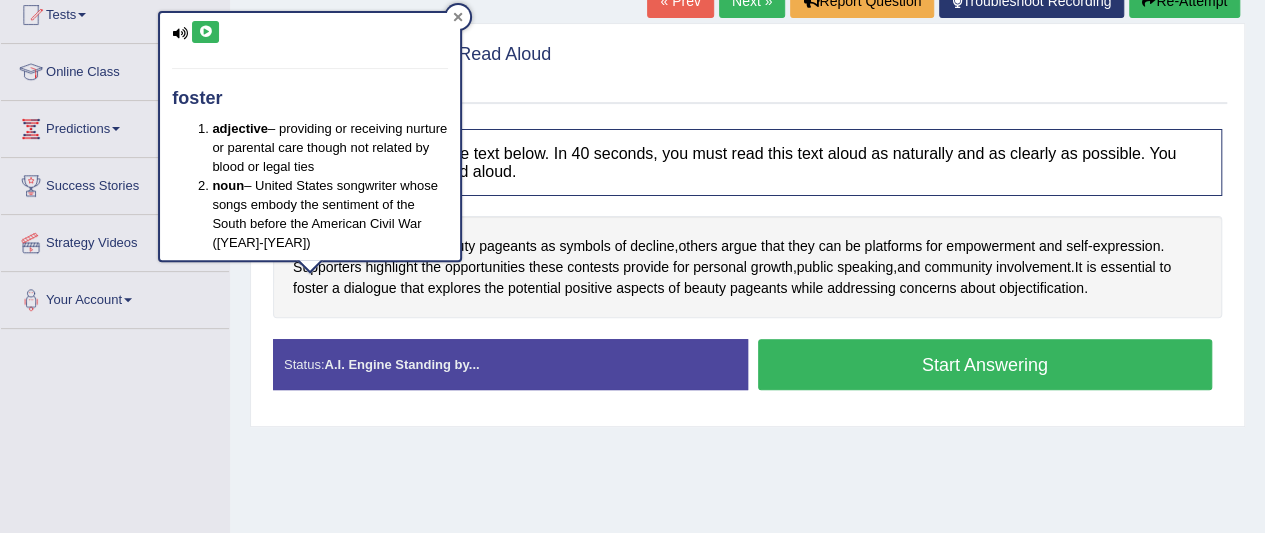click at bounding box center [458, 17] 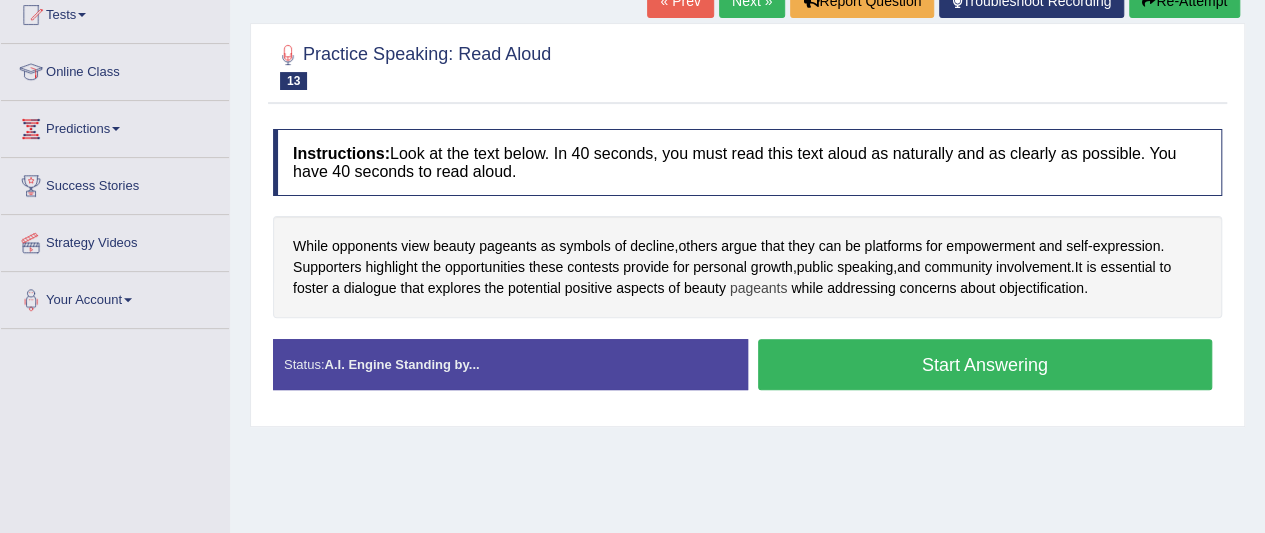 click on "pageants" at bounding box center [759, 288] 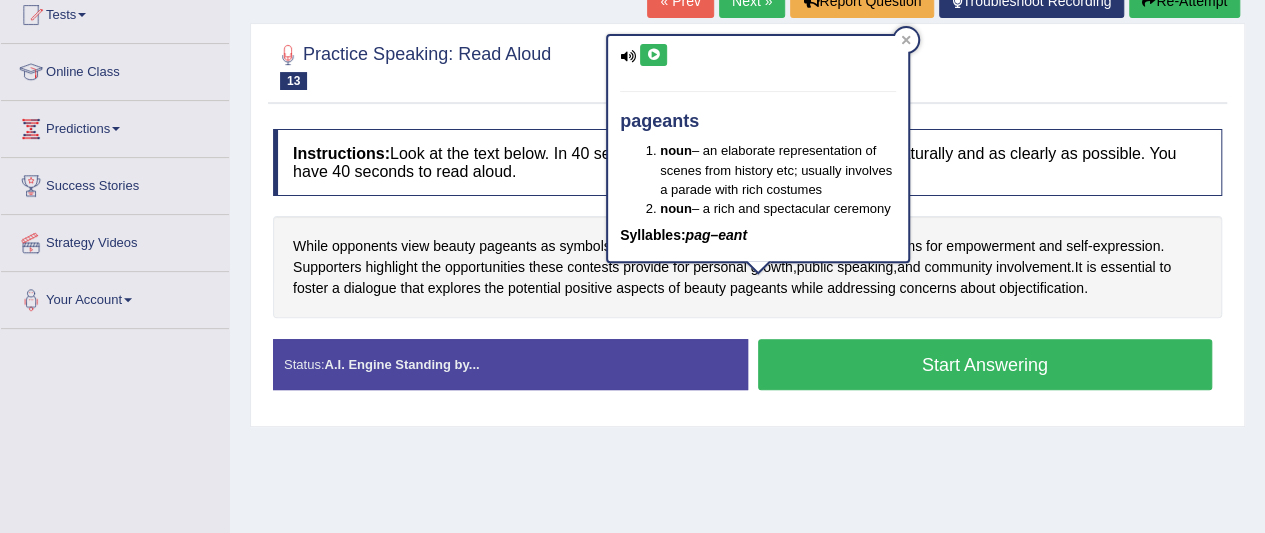 click at bounding box center (653, 55) 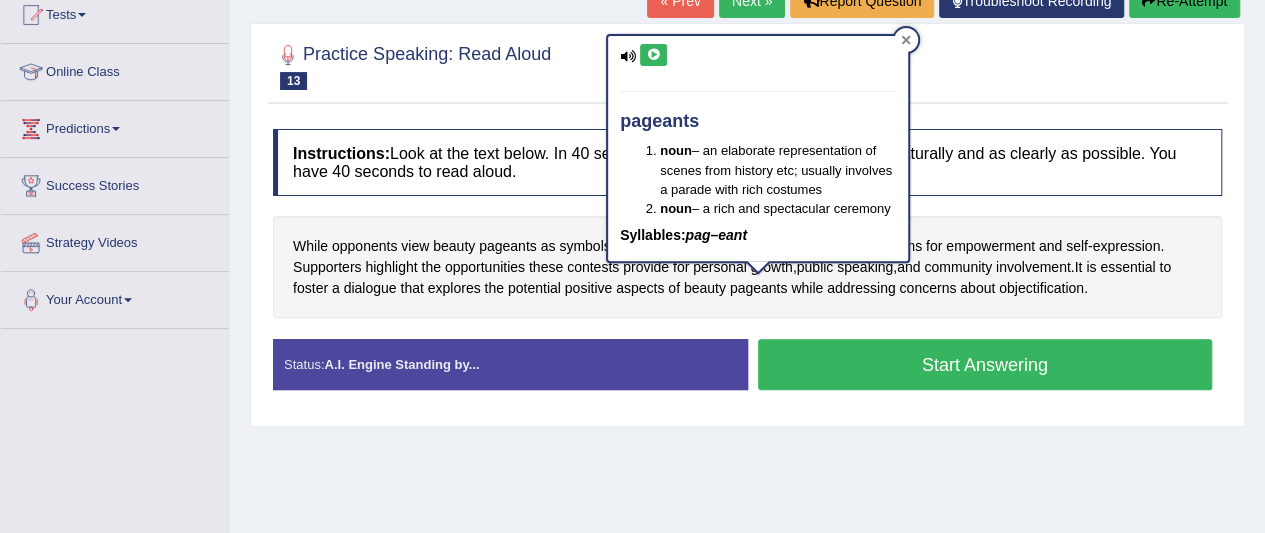 click at bounding box center (906, 40) 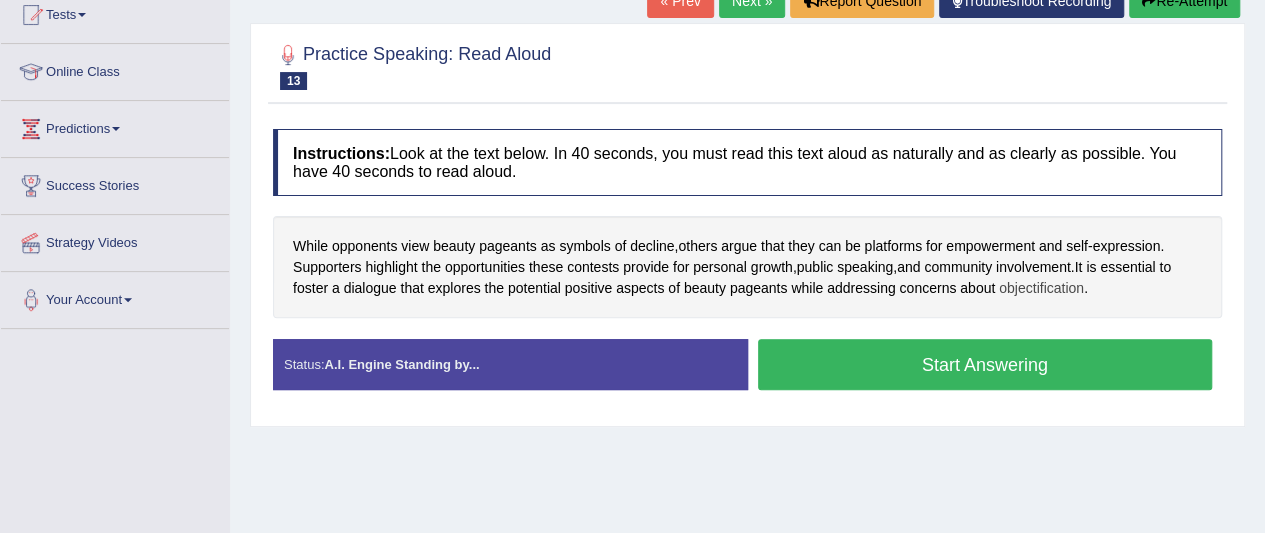 click on "objectification" at bounding box center [1041, 288] 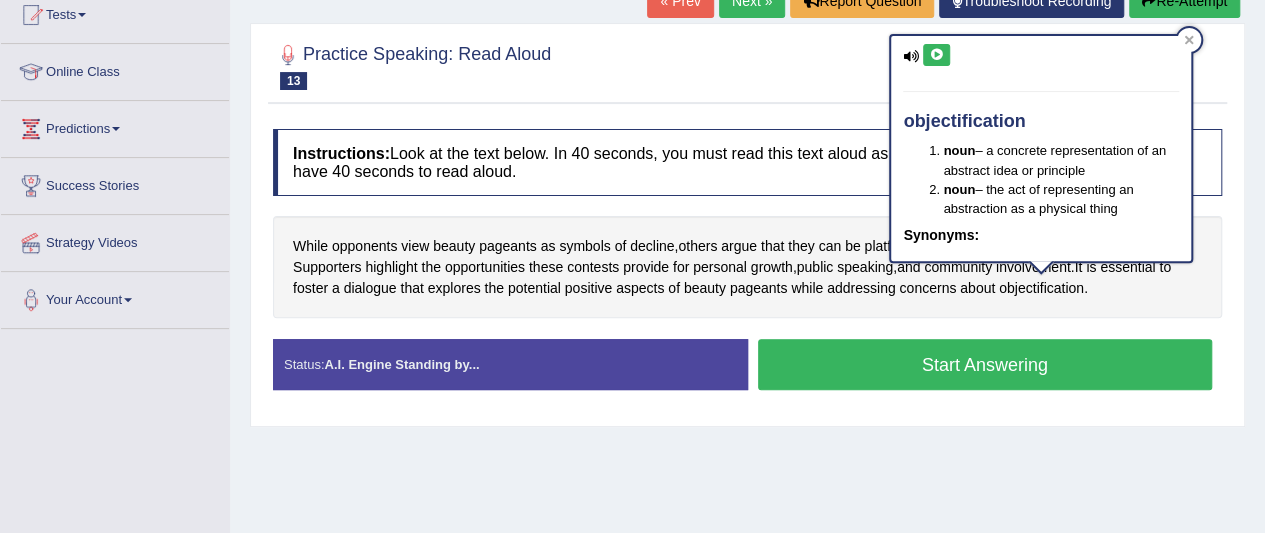 click at bounding box center (936, 55) 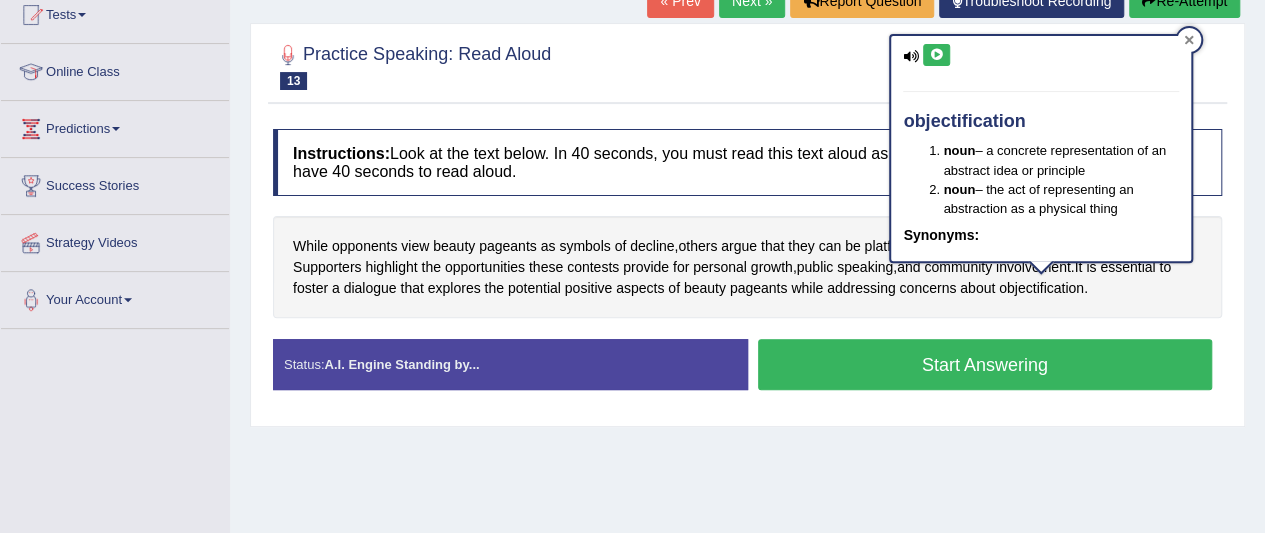 click at bounding box center (1189, 40) 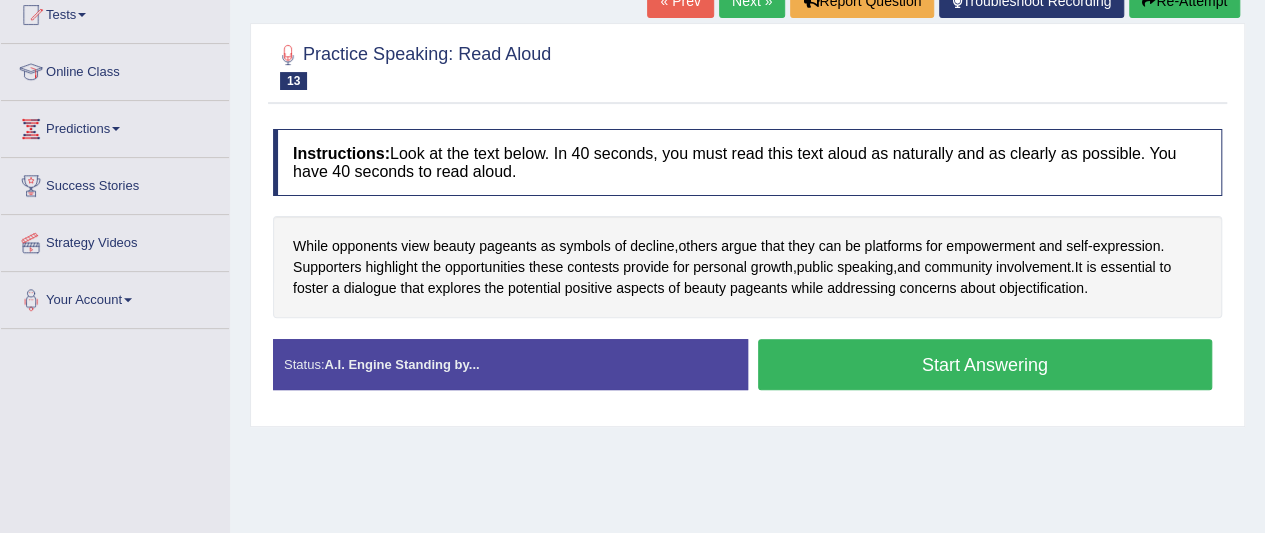 click on "Start Answering" at bounding box center (985, 364) 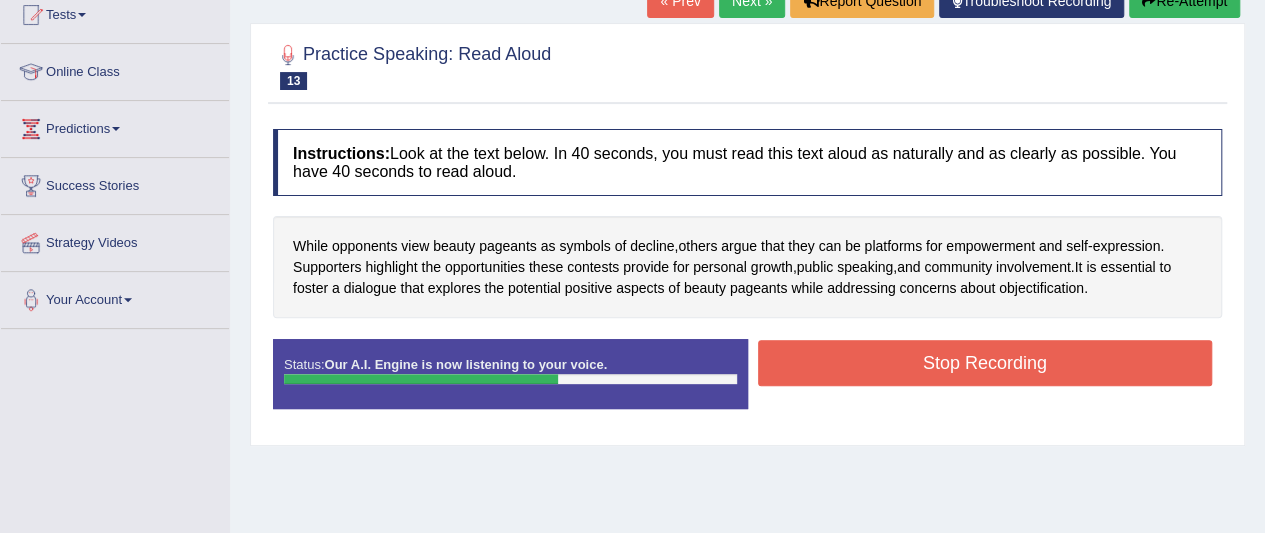 click on "Stop Recording" at bounding box center [985, 363] 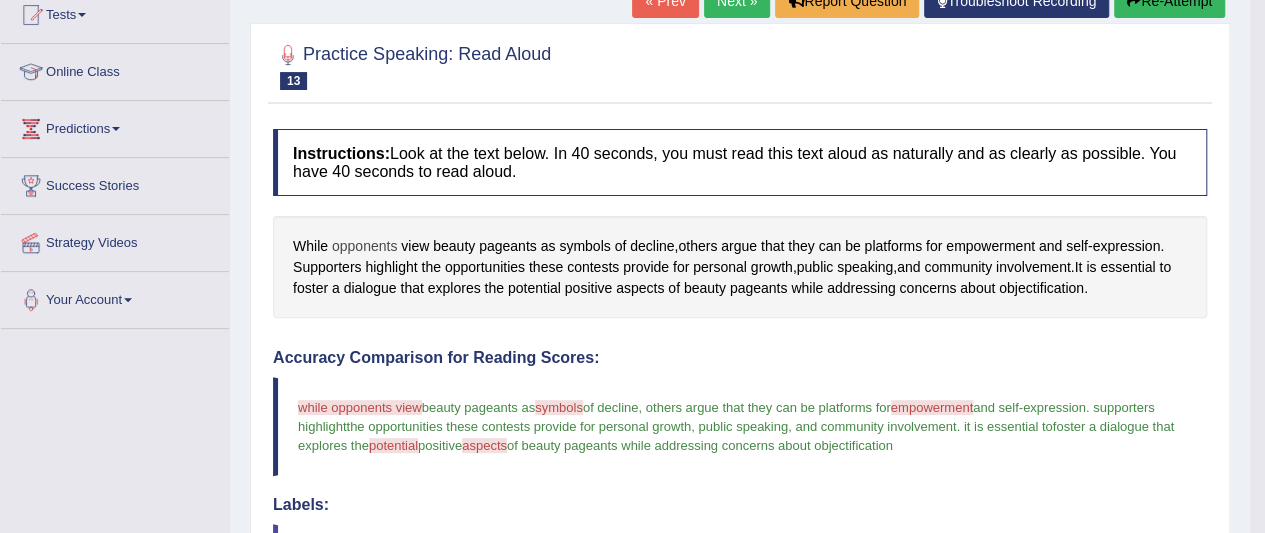 click on "opponents" at bounding box center [364, 246] 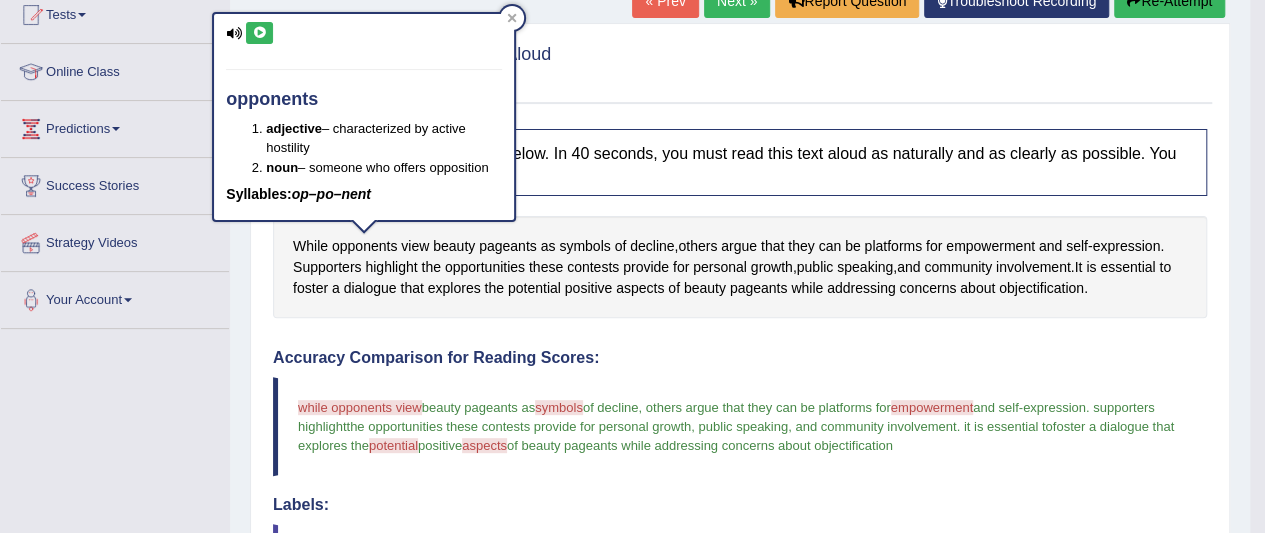 click at bounding box center (259, 33) 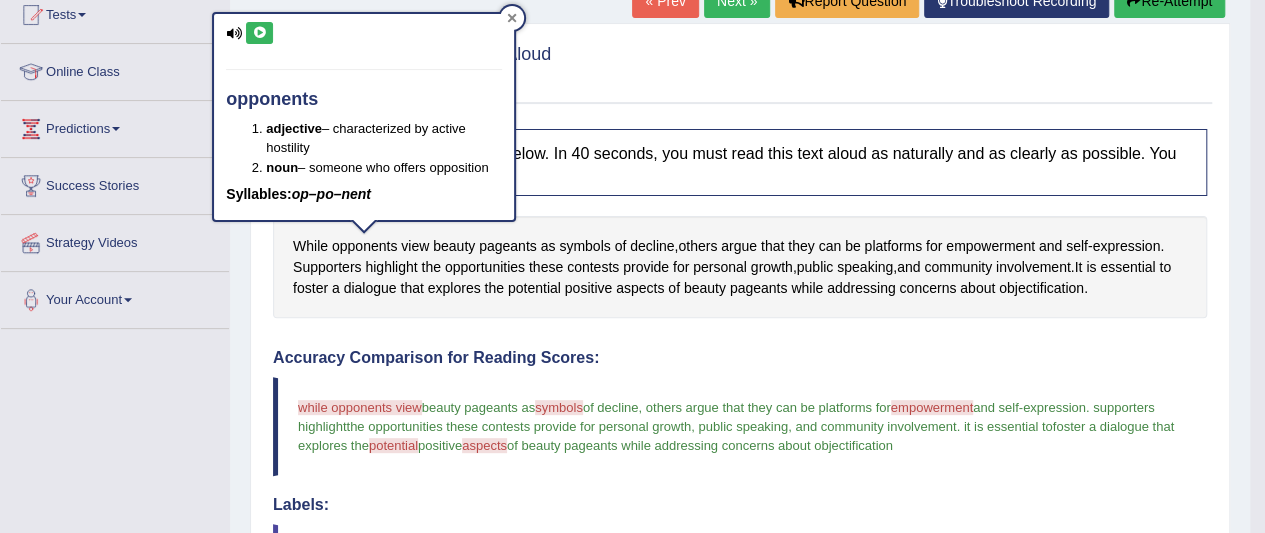 click at bounding box center [512, 18] 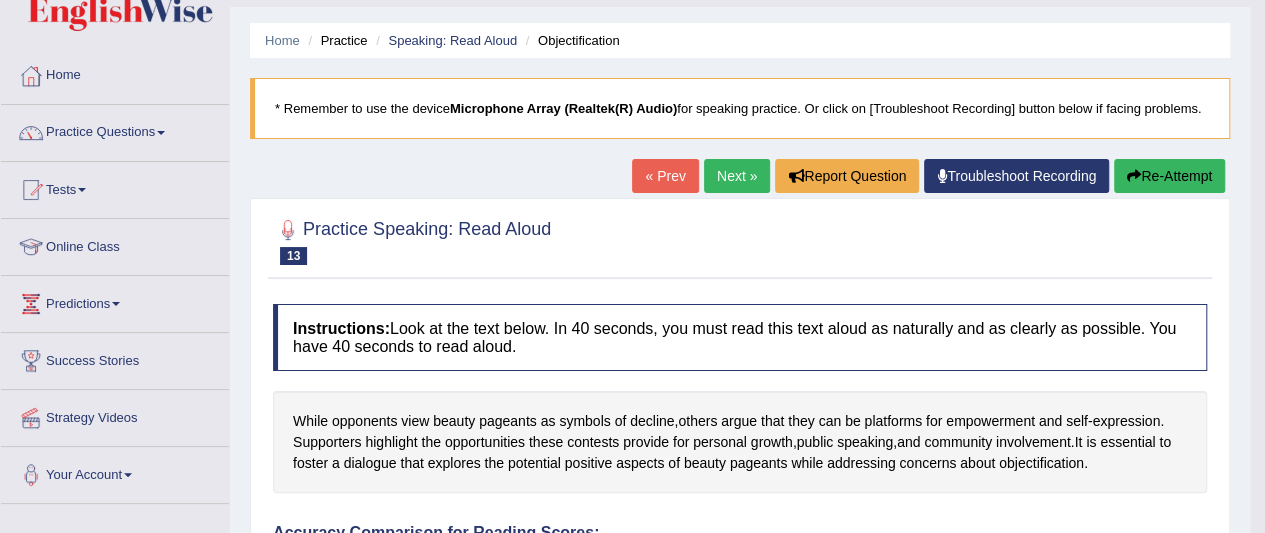 scroll, scrollTop: 26, scrollLeft: 0, axis: vertical 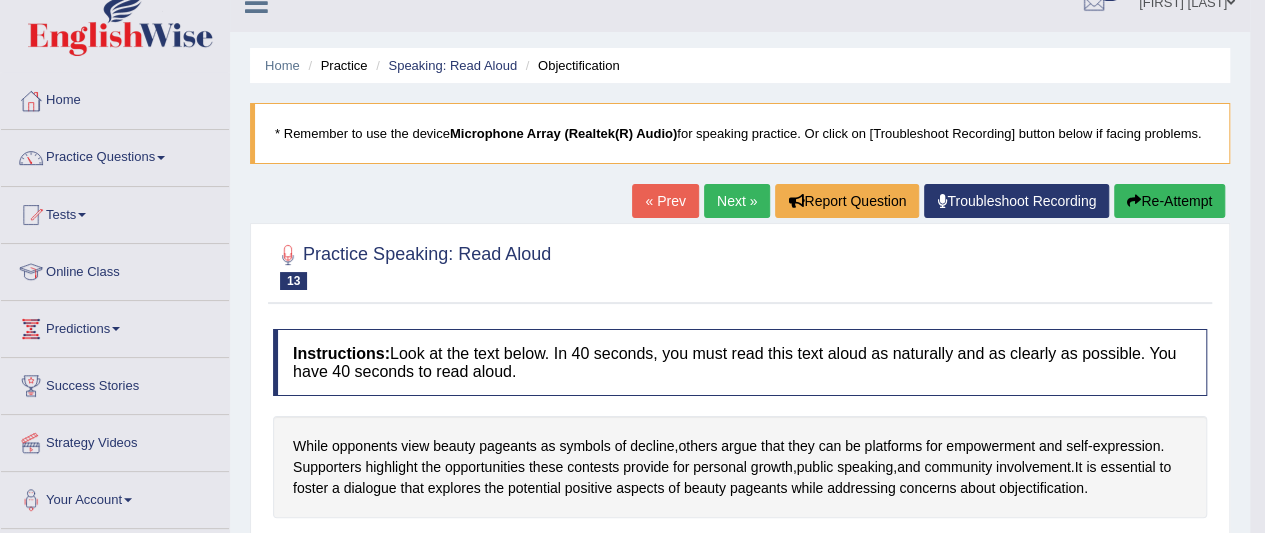 click on "Next »" at bounding box center [737, 201] 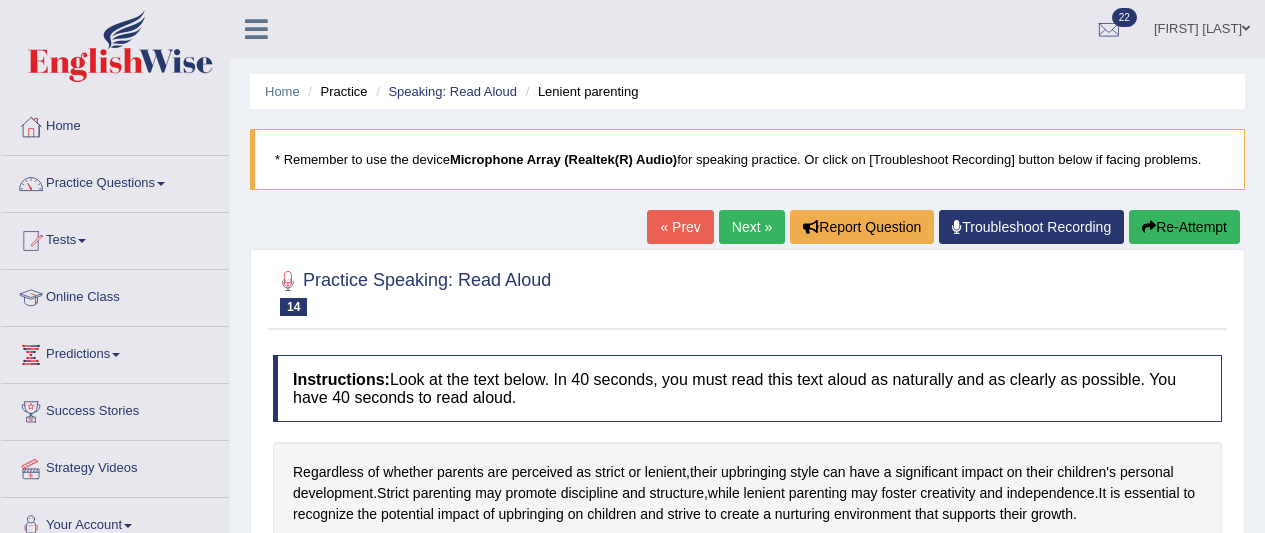 scroll, scrollTop: 200, scrollLeft: 0, axis: vertical 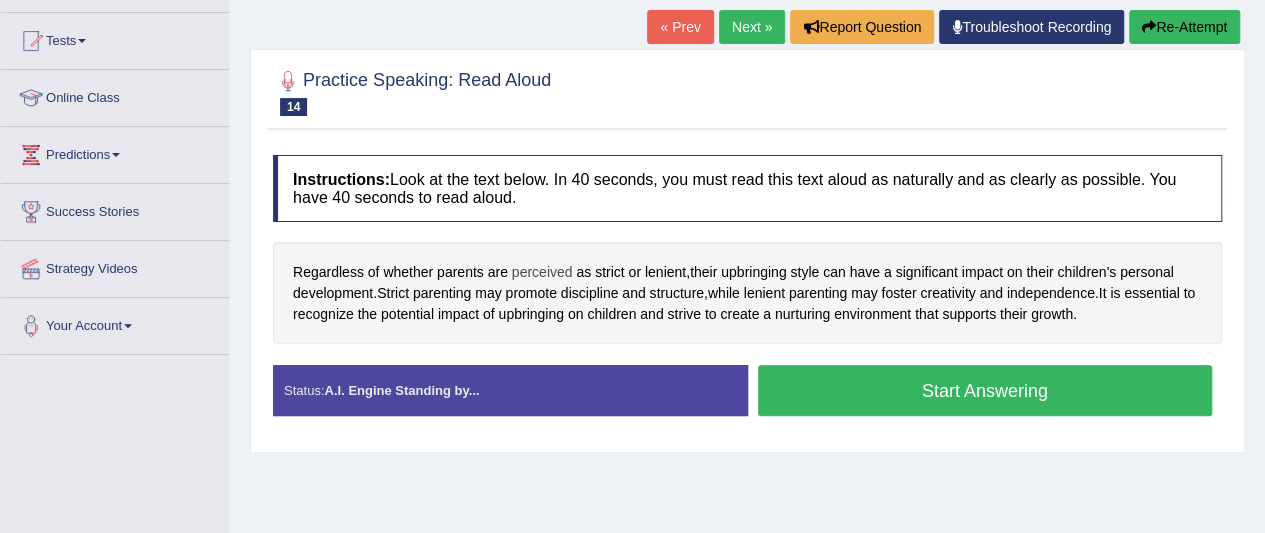 click on "perceived" at bounding box center (542, 272) 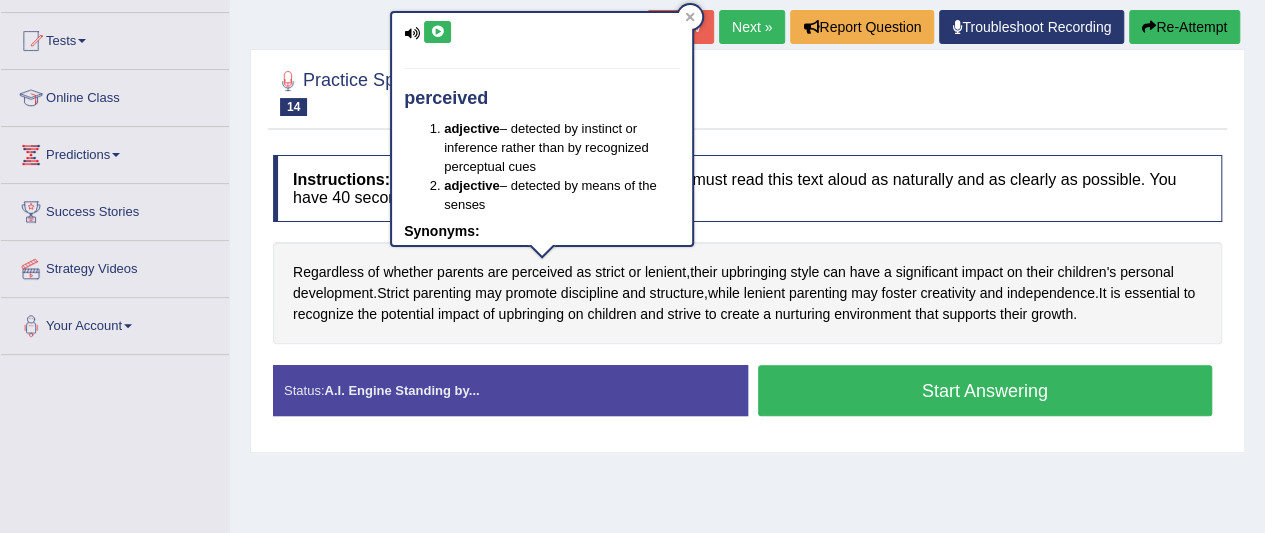 click at bounding box center [437, 32] 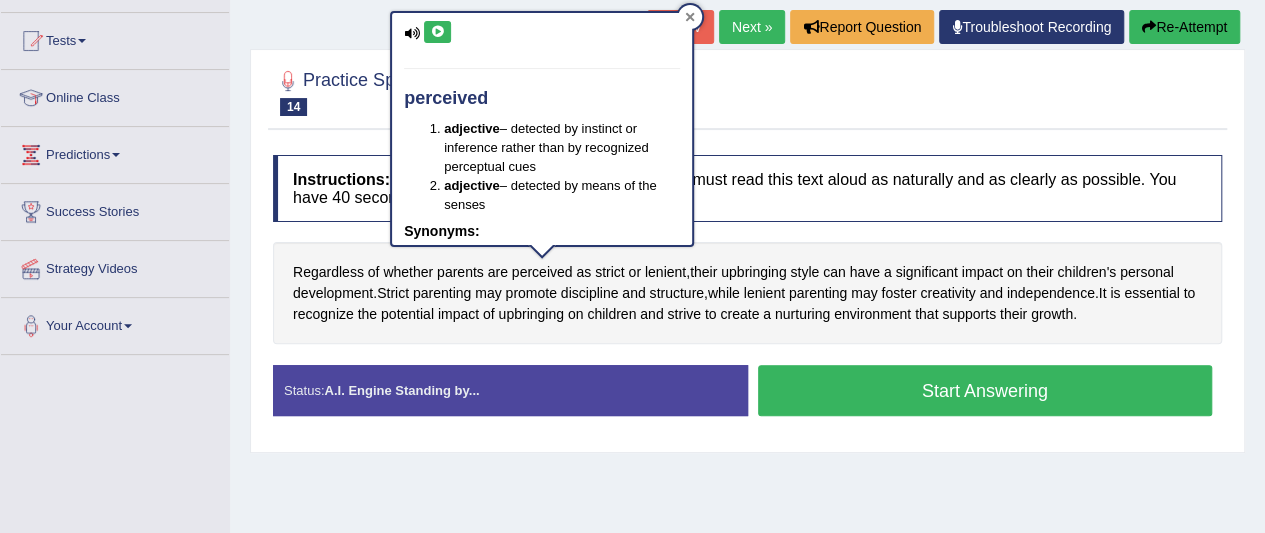 click 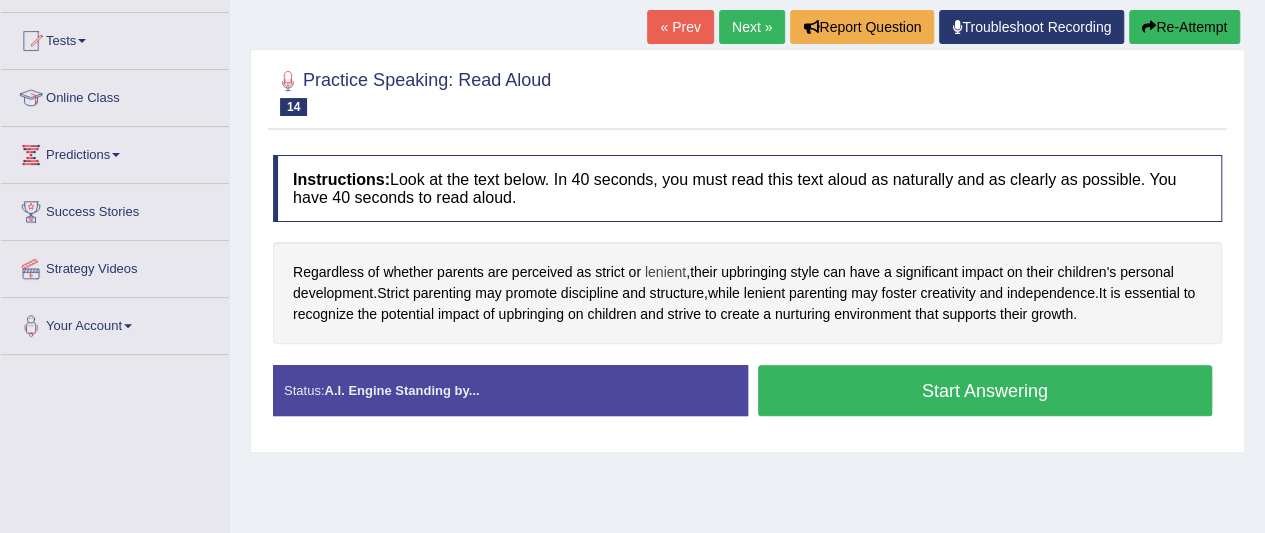 click on "lenient" at bounding box center (665, 272) 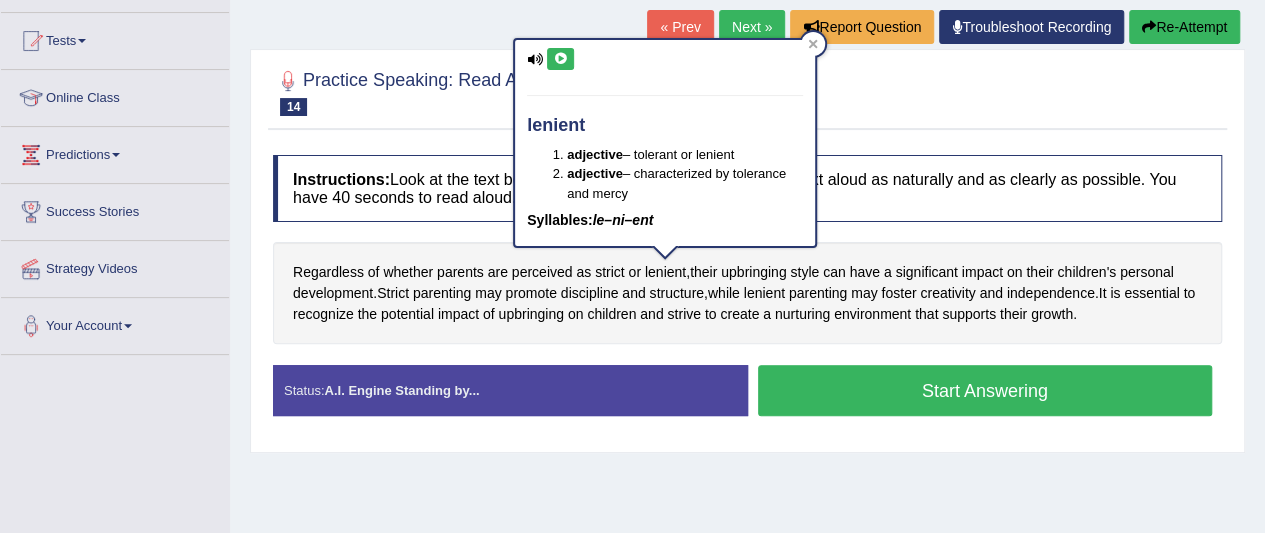 click at bounding box center [560, 59] 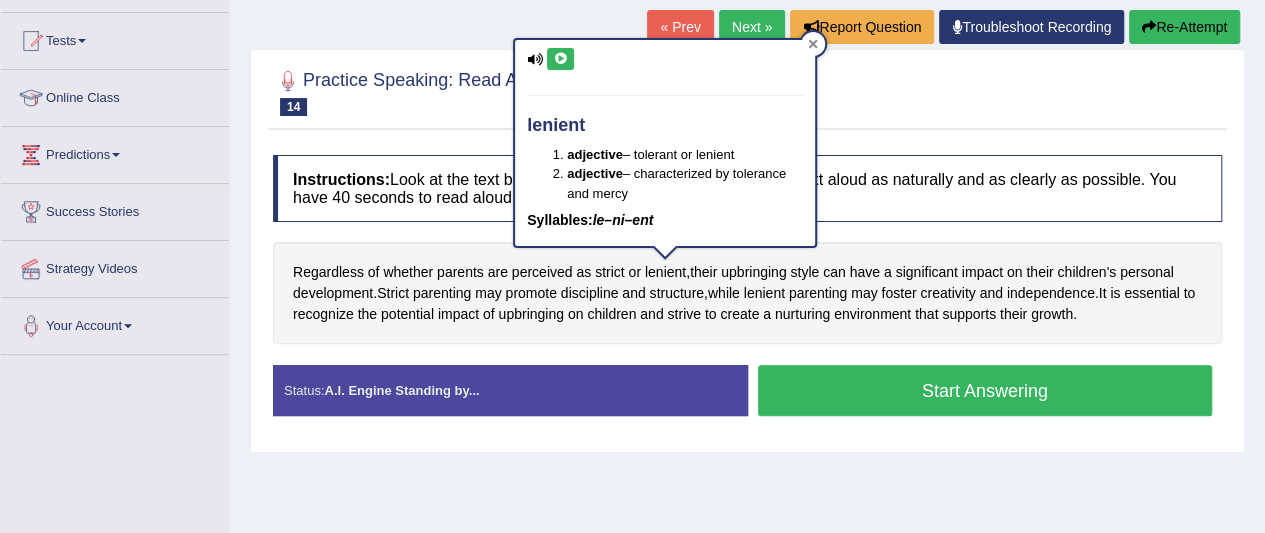 click at bounding box center [813, 44] 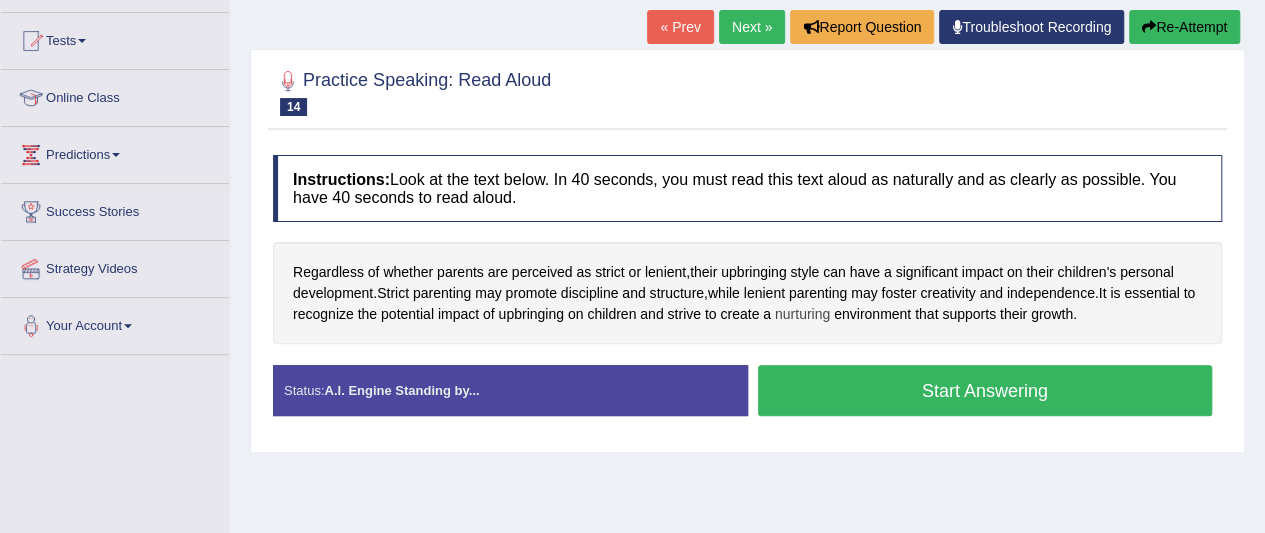 click on "nurturing" at bounding box center [802, 314] 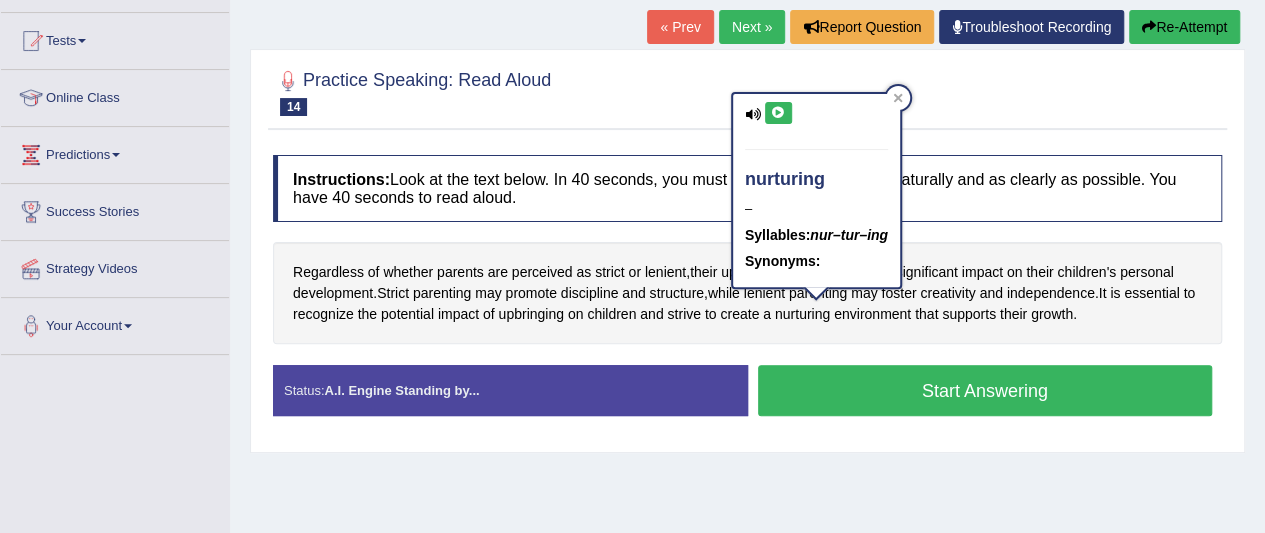 click at bounding box center (778, 113) 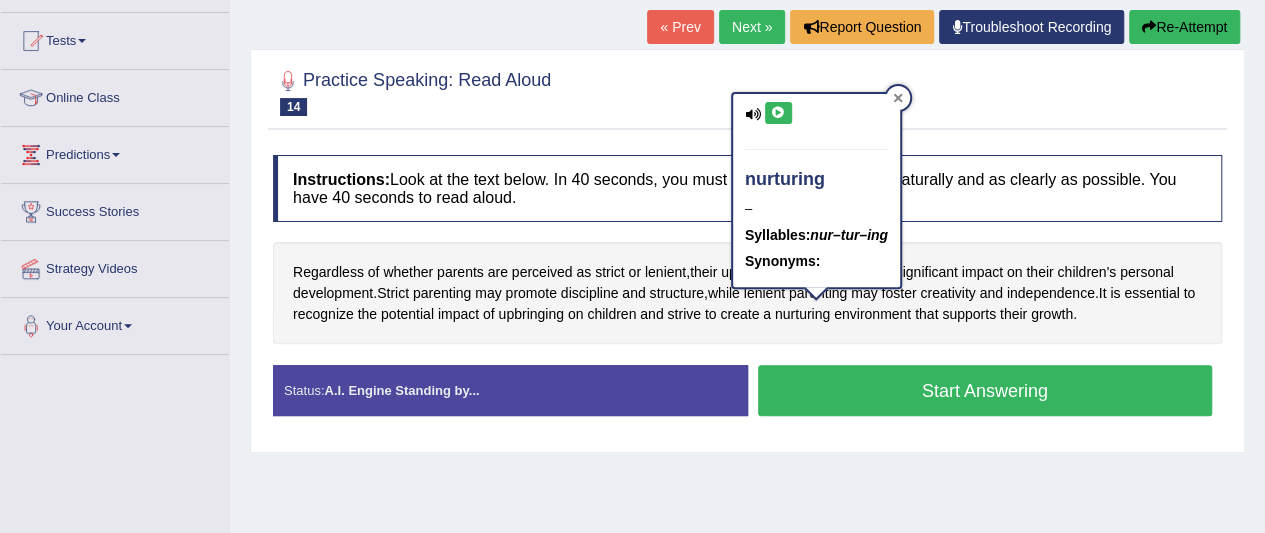 click 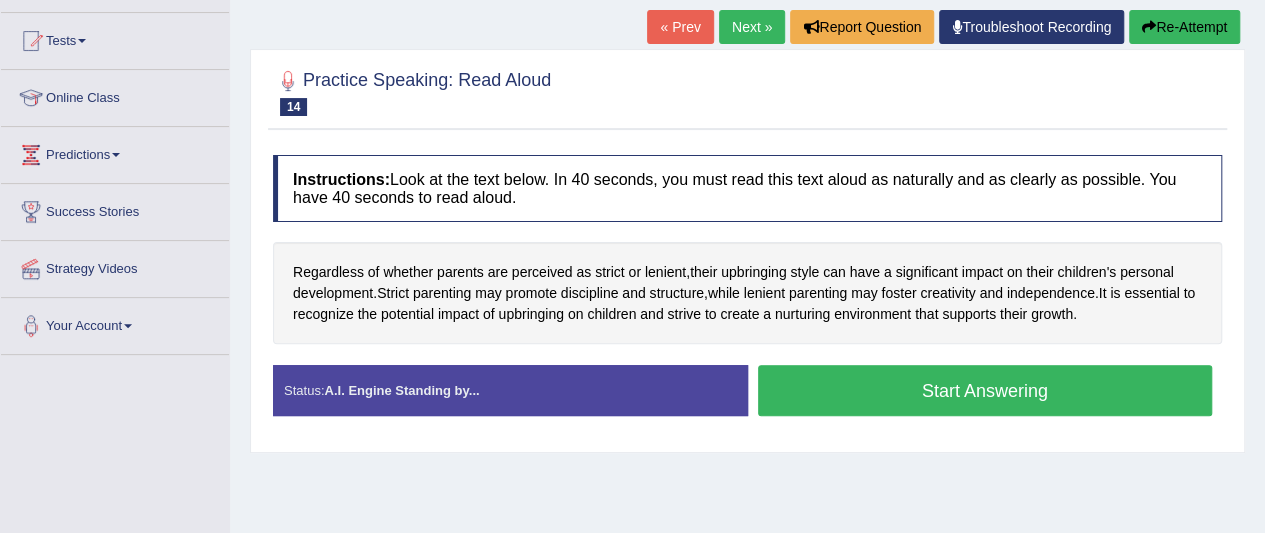 click on "Start Answering" at bounding box center (985, 390) 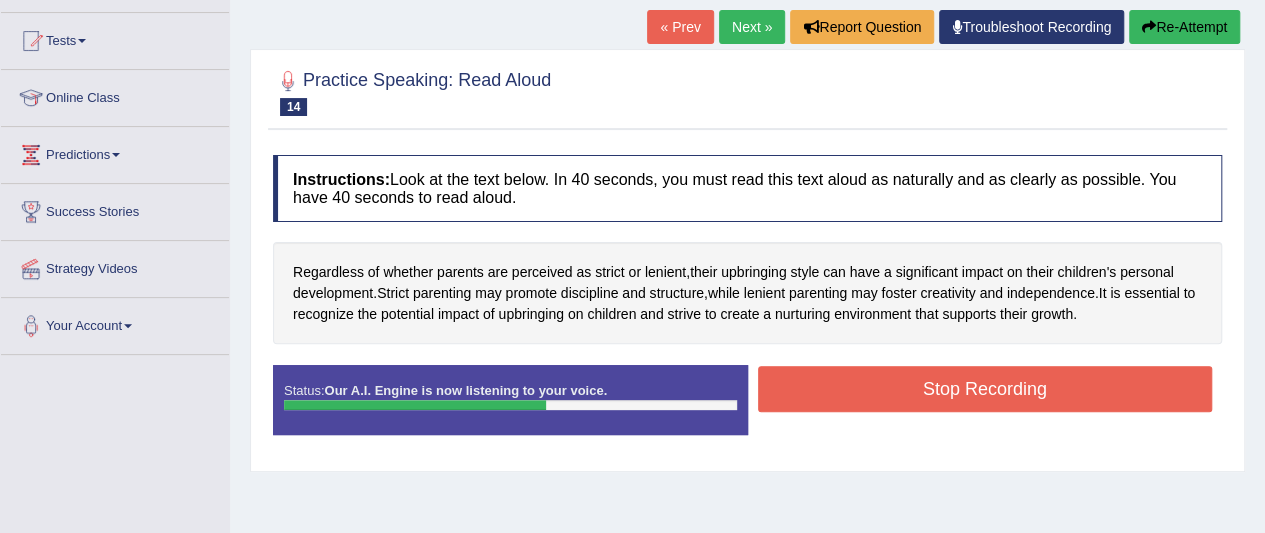 click on "Stop Recording" at bounding box center [985, 389] 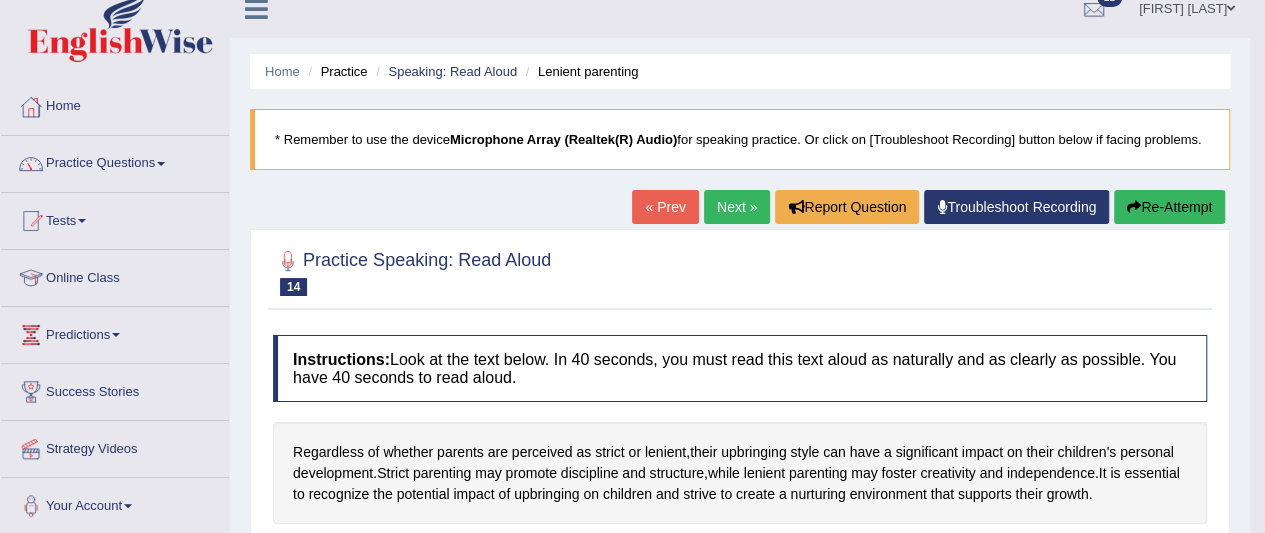 scroll, scrollTop: 0, scrollLeft: 0, axis: both 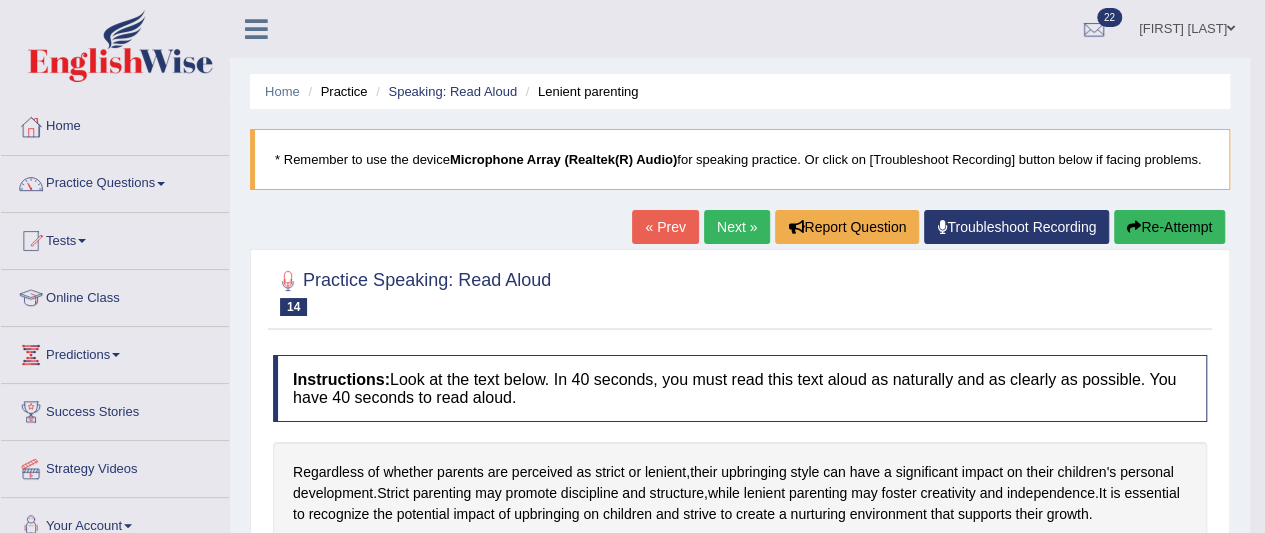 click on "Next »" at bounding box center (737, 227) 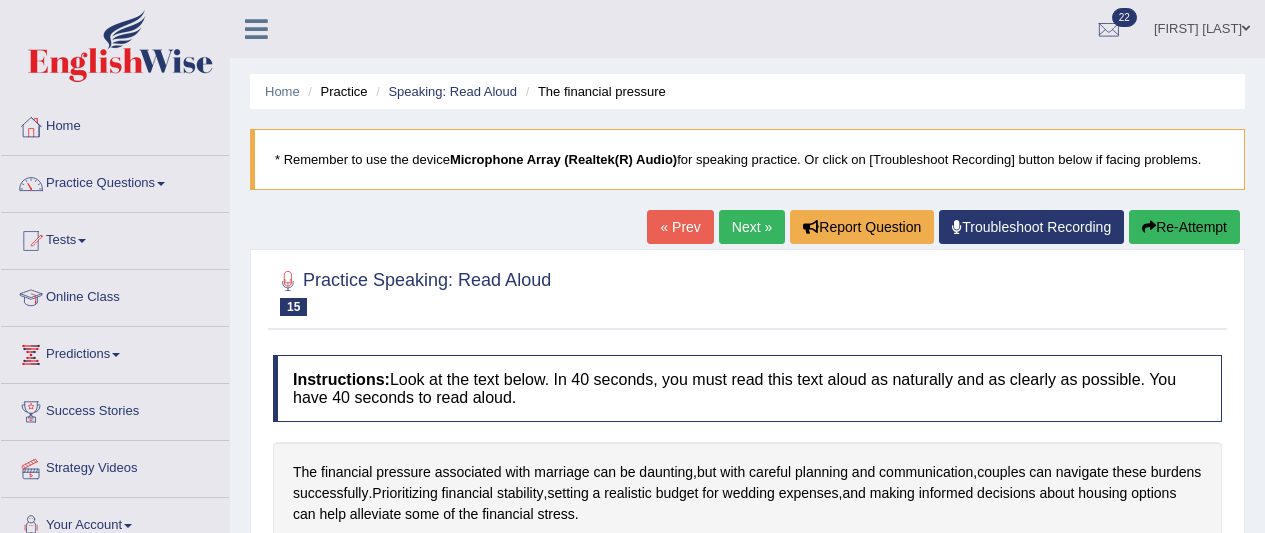 scroll, scrollTop: 0, scrollLeft: 0, axis: both 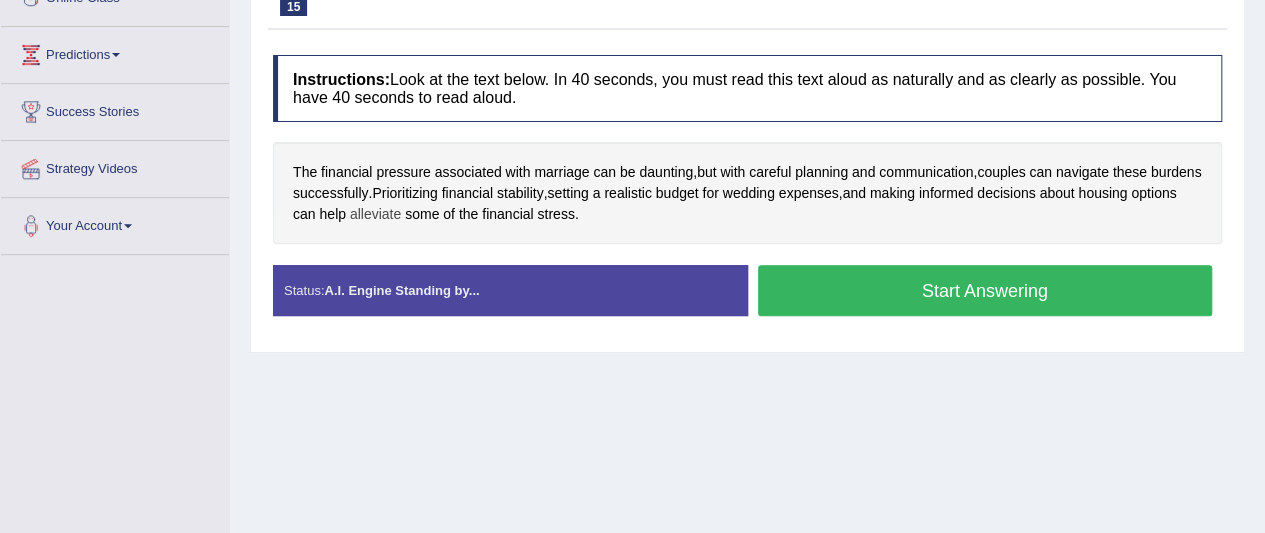 click on "alleviate" at bounding box center (375, 214) 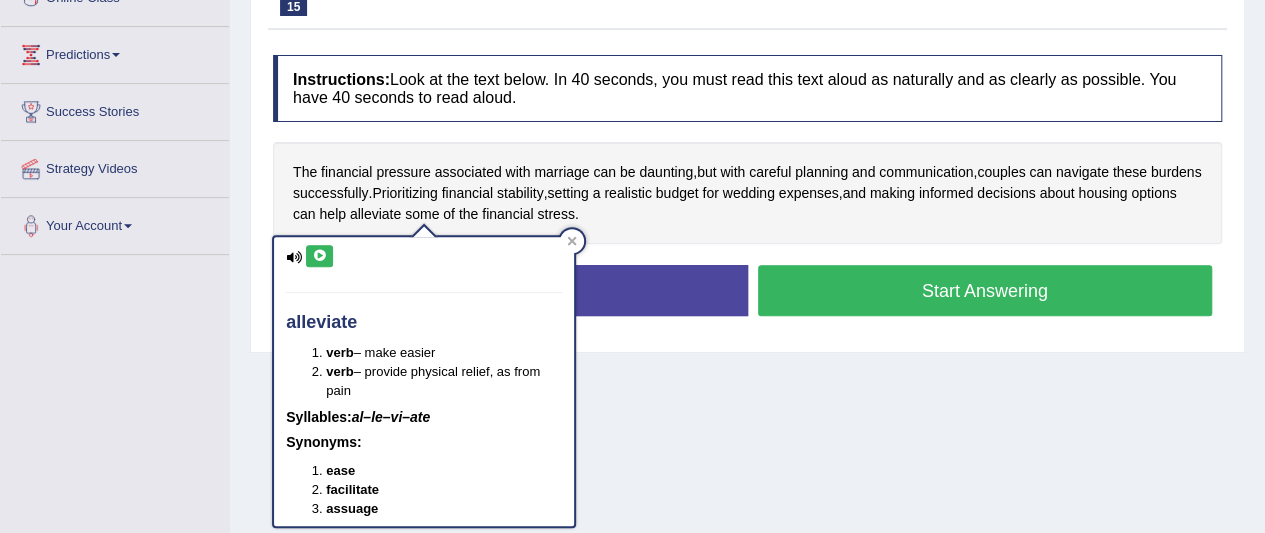 click at bounding box center [319, 256] 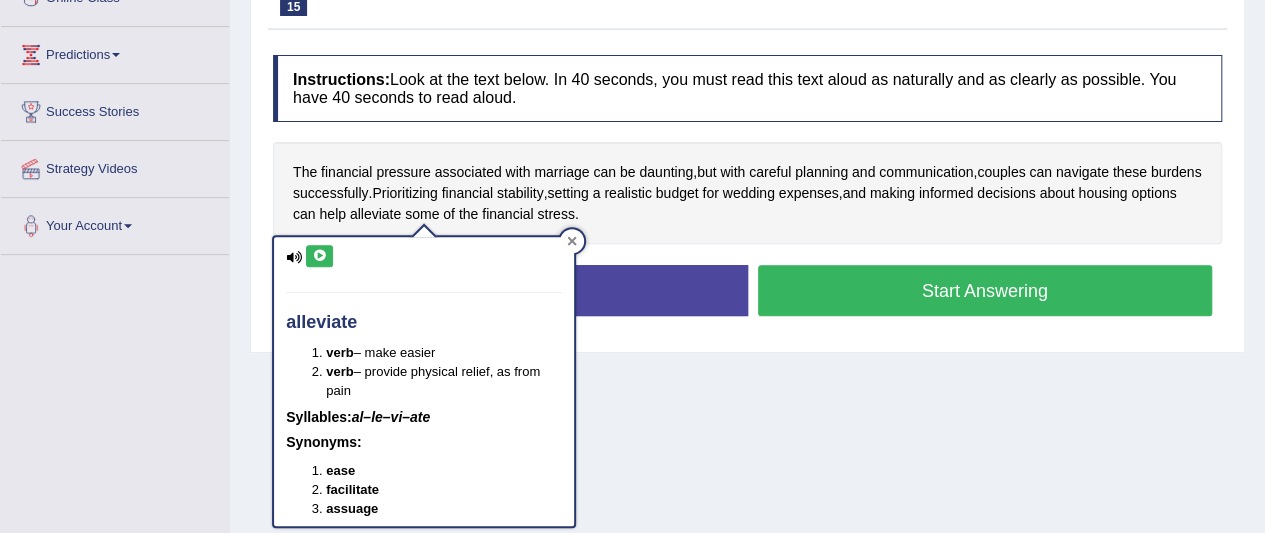 click 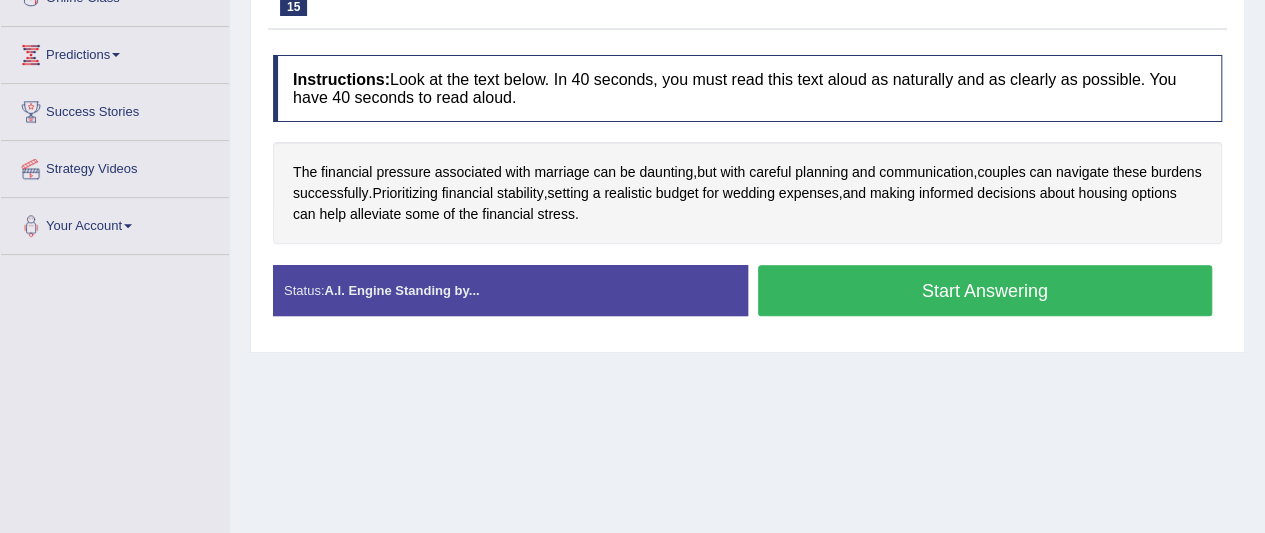 click on "Start Answering" at bounding box center [985, 290] 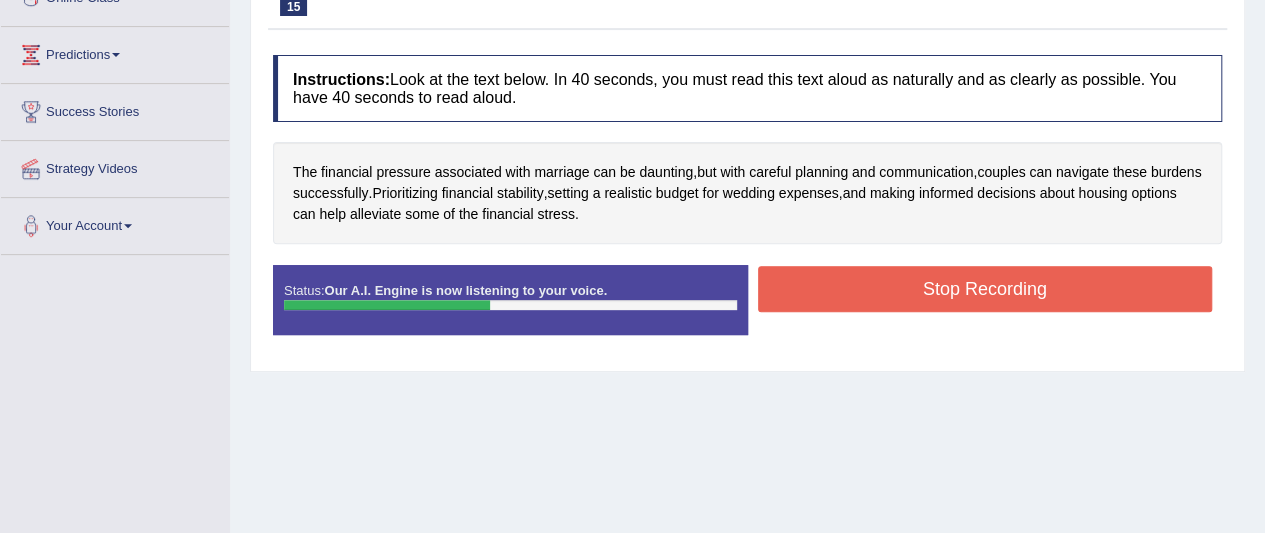 click on "Stop Recording" at bounding box center (985, 289) 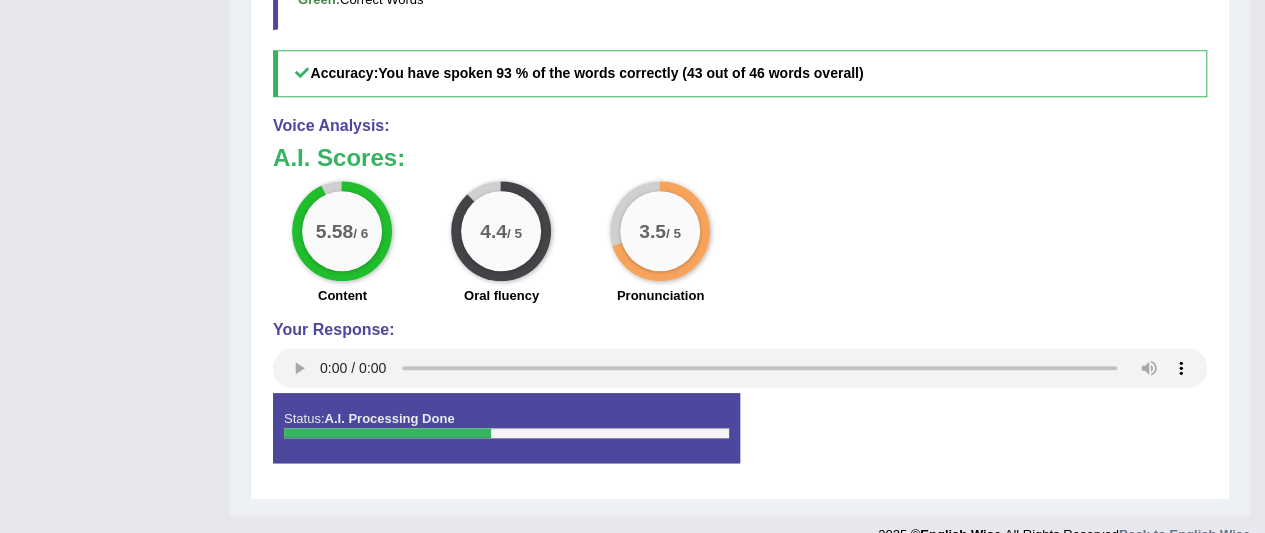 scroll, scrollTop: 826, scrollLeft: 0, axis: vertical 